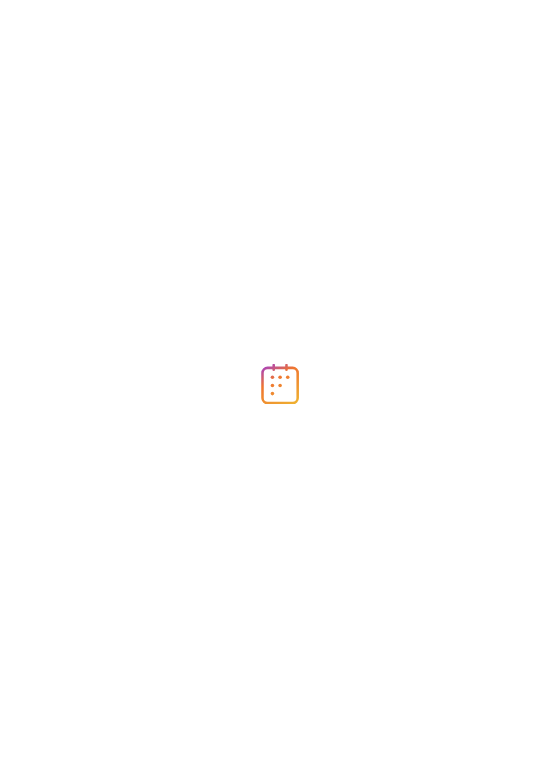 scroll, scrollTop: 0, scrollLeft: 0, axis: both 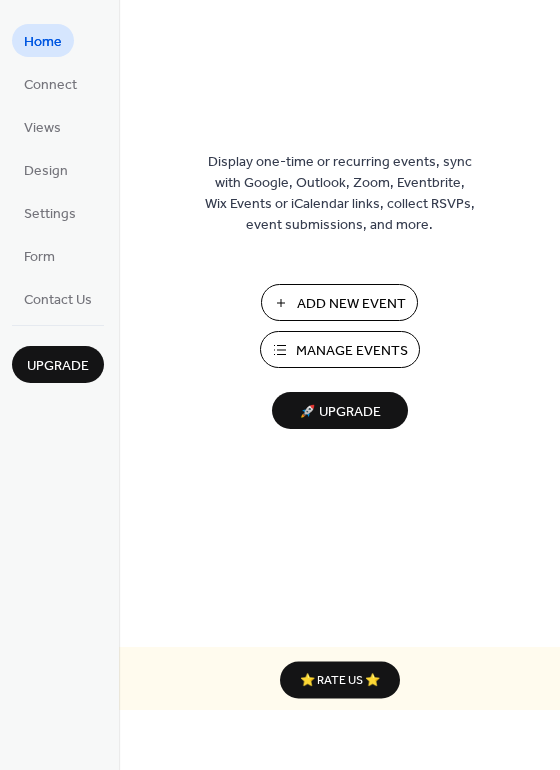click on "Add New Event" at bounding box center (351, 304) 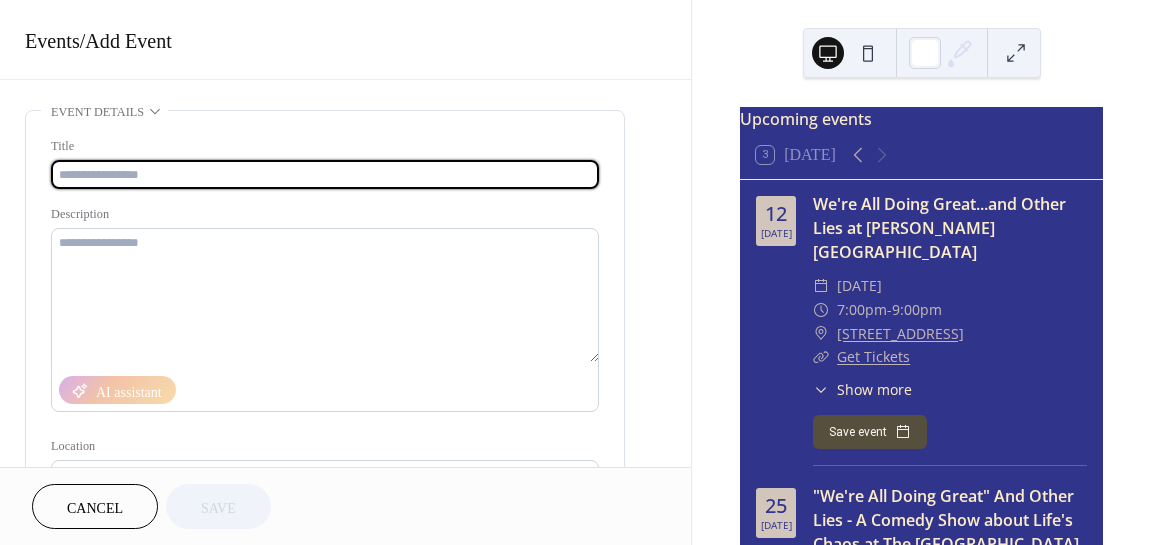 scroll, scrollTop: 0, scrollLeft: 0, axis: both 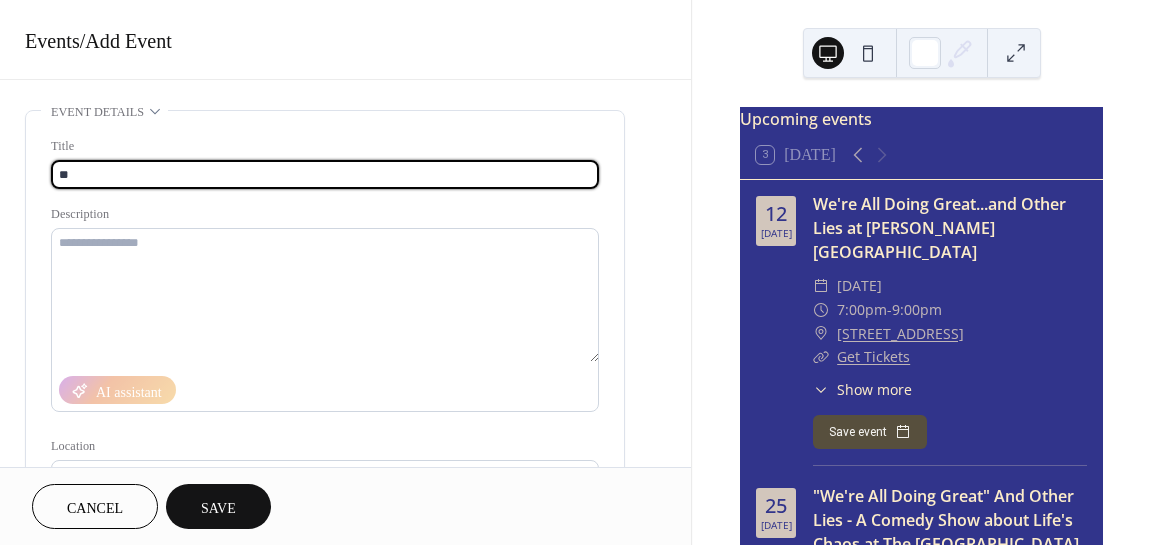 type on "*" 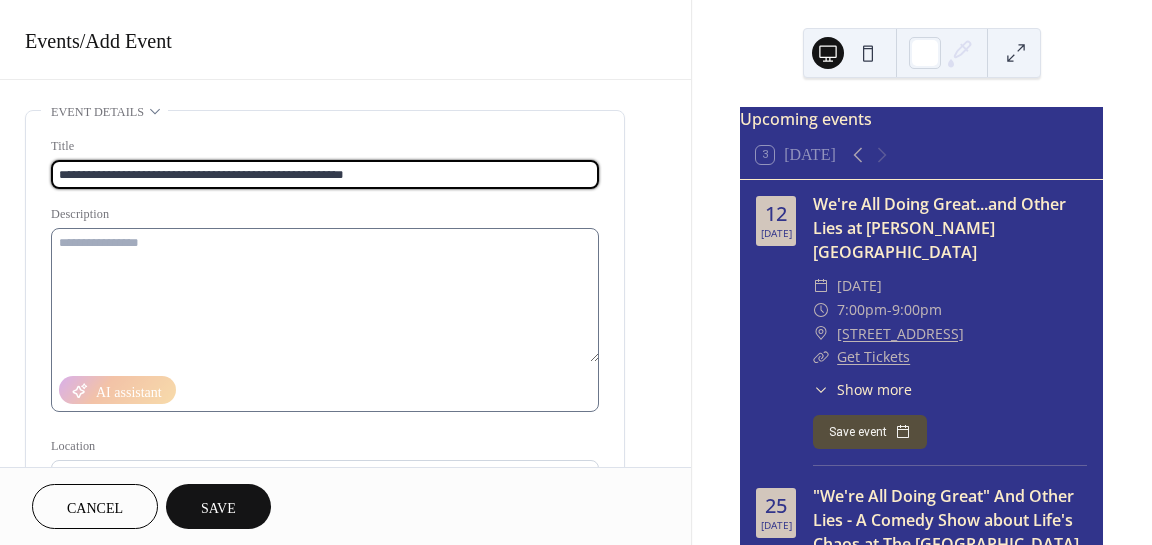 type on "**********" 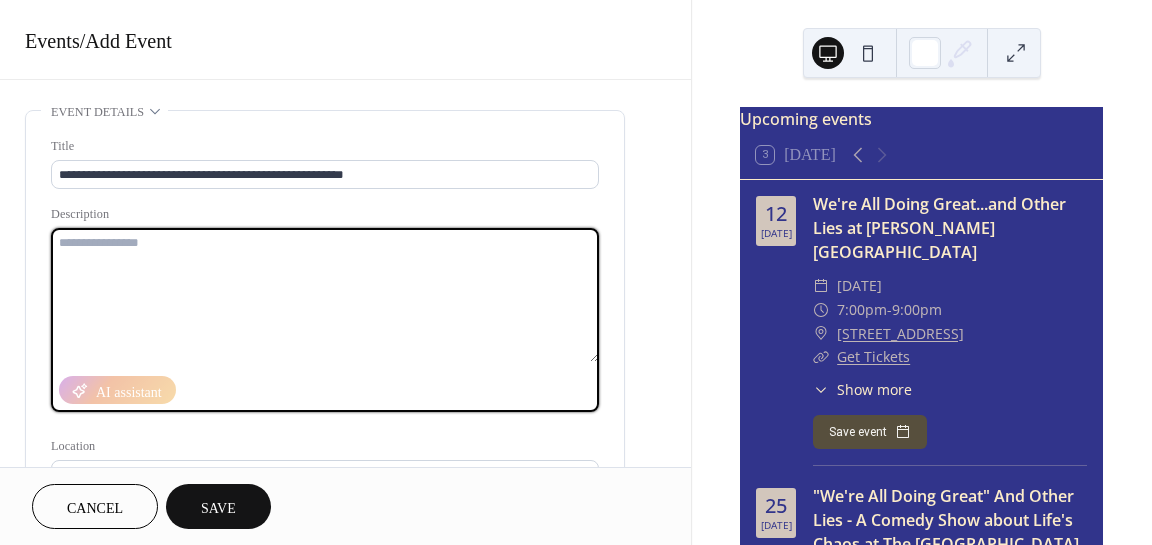 click at bounding box center [325, 295] 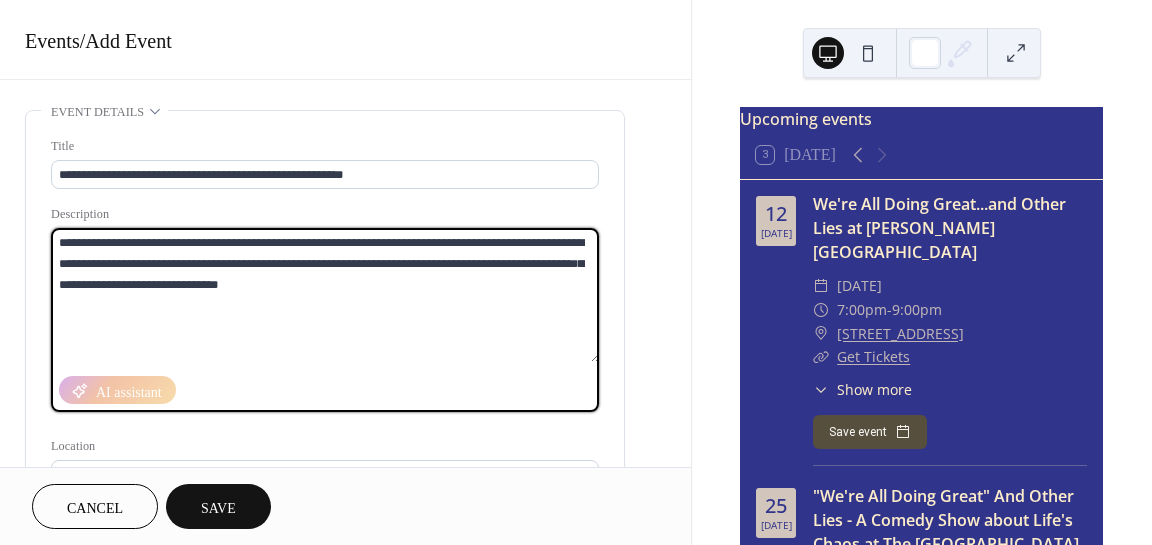 drag, startPoint x: 432, startPoint y: 242, endPoint x: 396, endPoint y: 240, distance: 36.05551 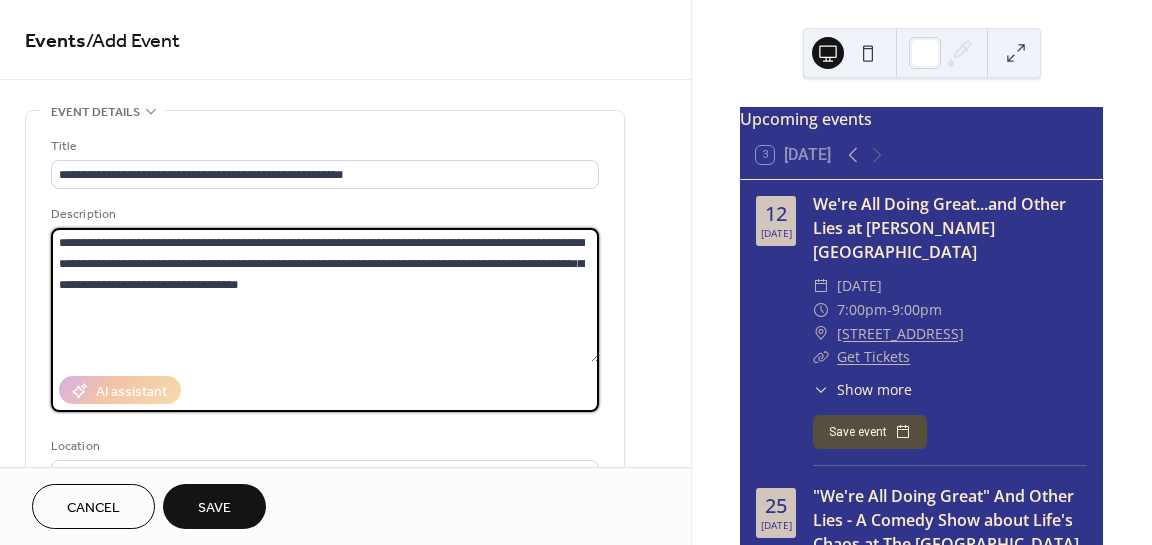 click on "**********" at bounding box center [325, 295] 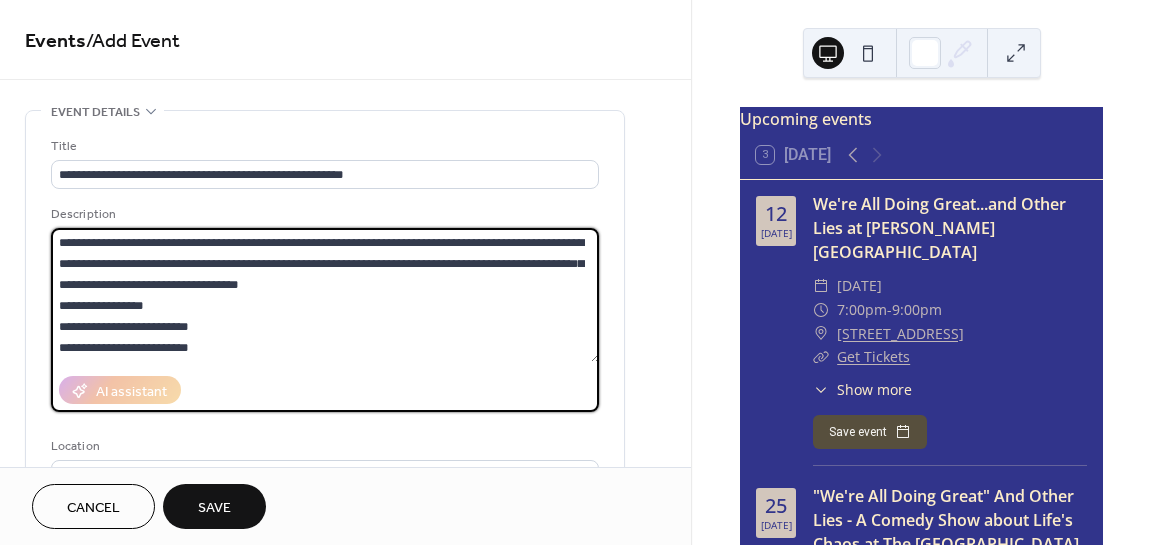 scroll, scrollTop: 42, scrollLeft: 0, axis: vertical 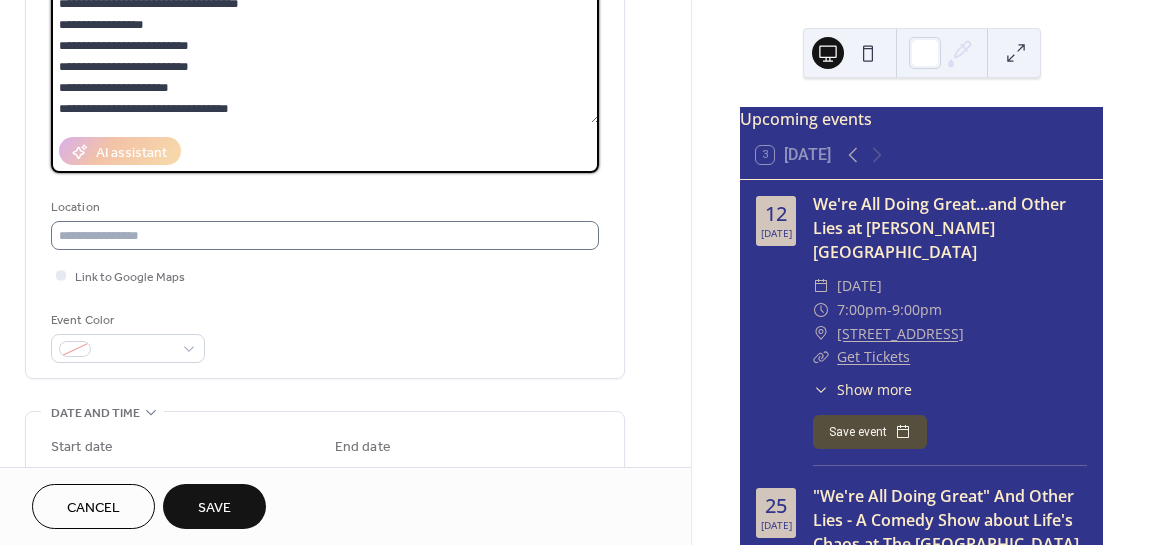 type on "**********" 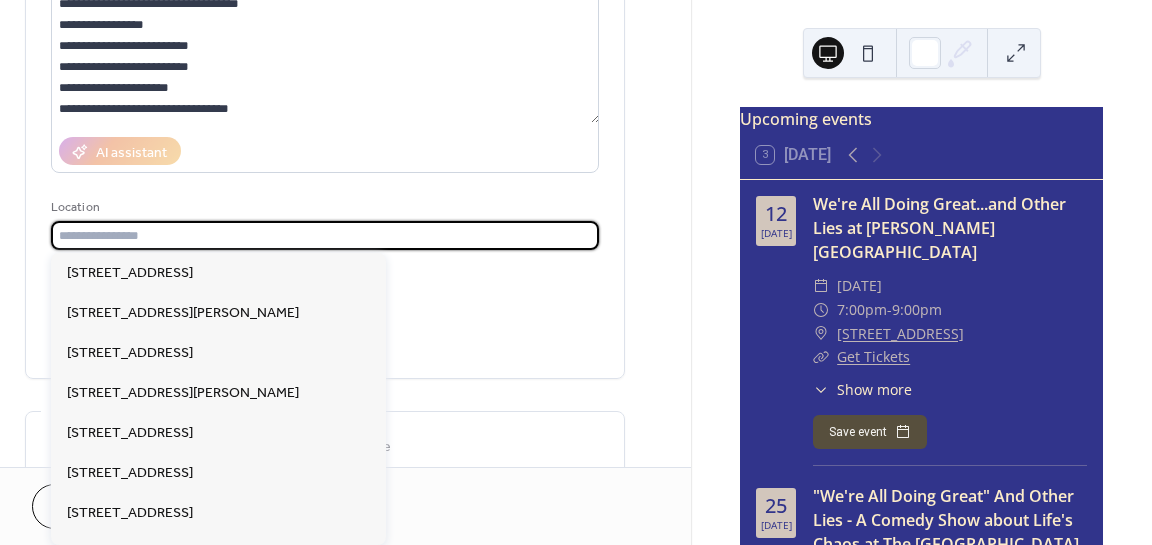 click at bounding box center [325, 235] 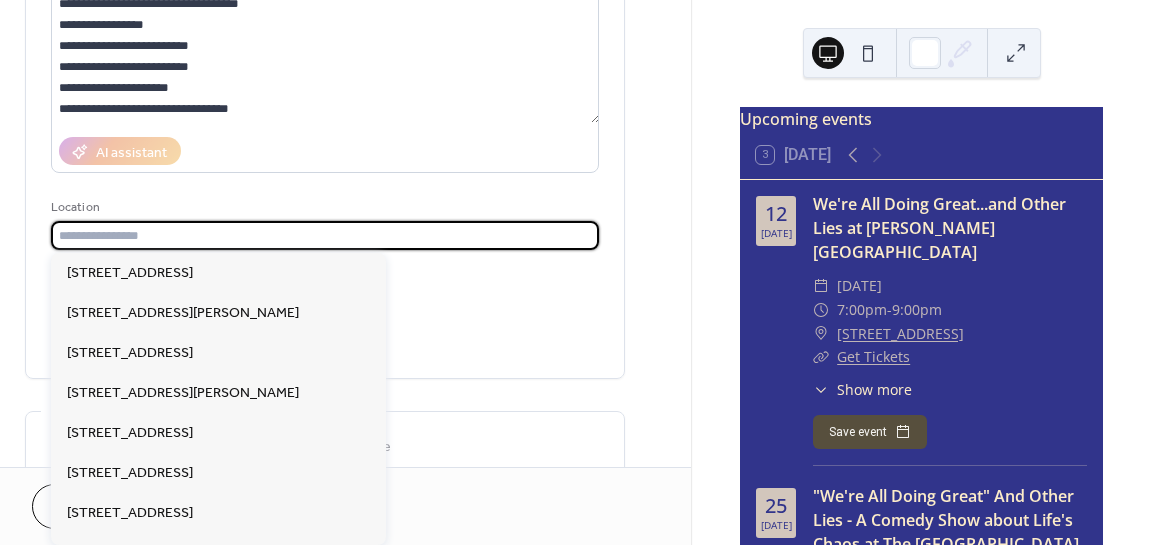 click at bounding box center [325, 235] 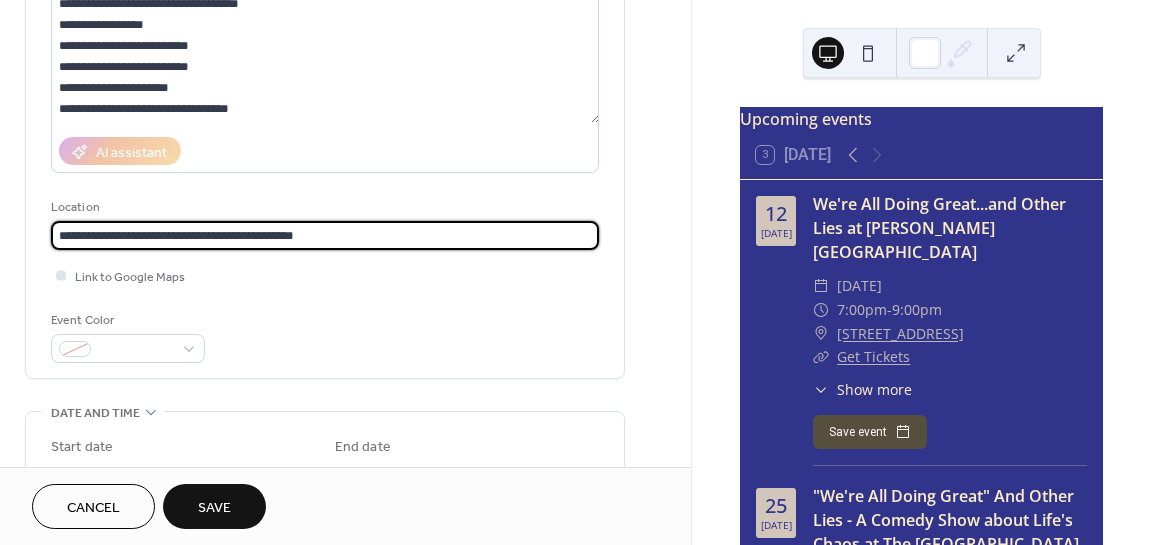 type on "**********" 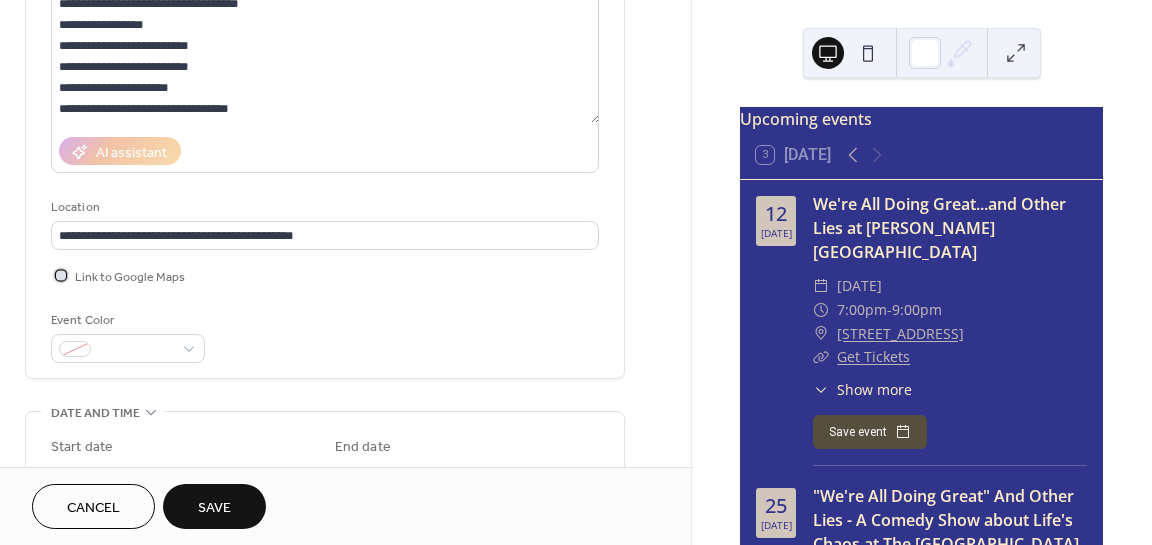 click at bounding box center [61, 275] 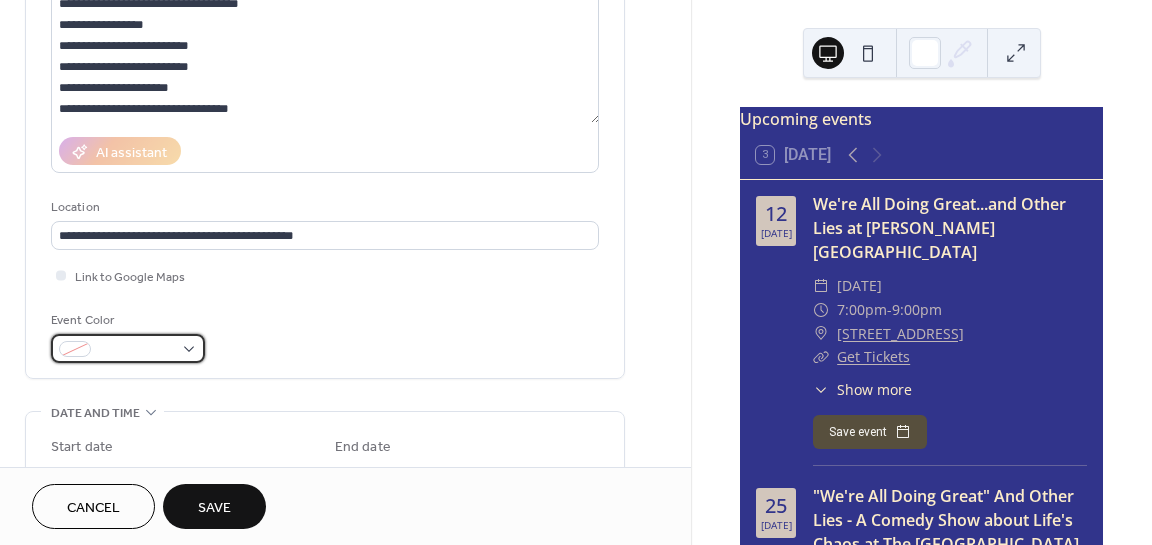 click at bounding box center (136, 350) 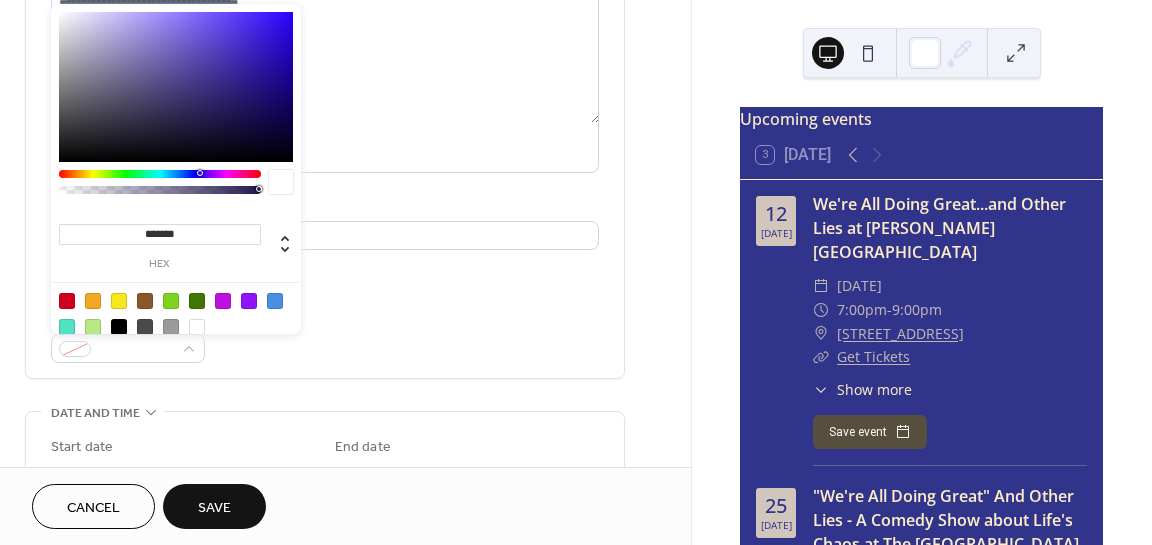 click on "**********" at bounding box center [325, 130] 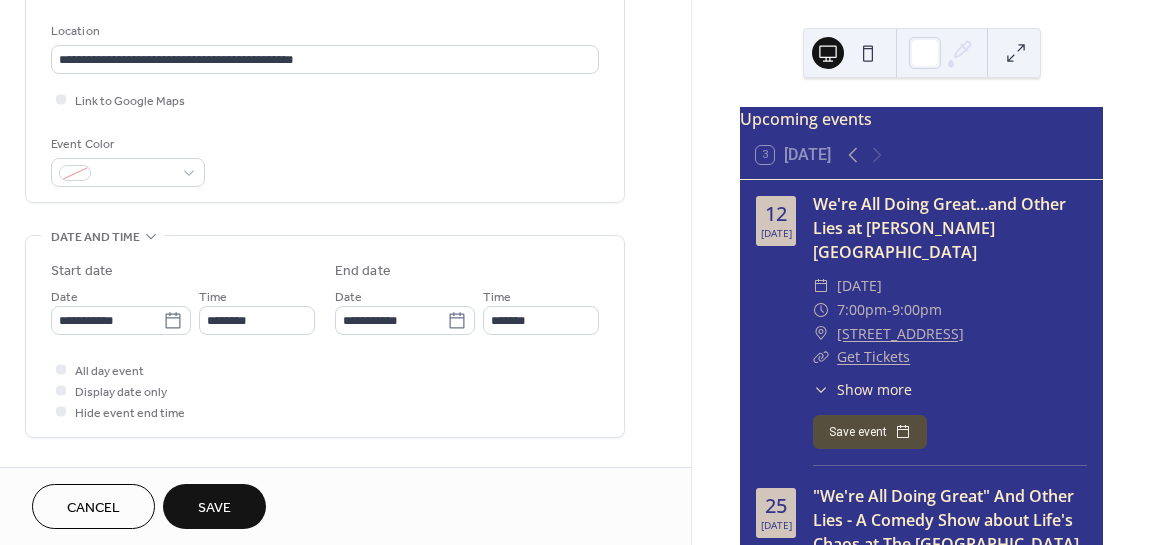 scroll, scrollTop: 427, scrollLeft: 0, axis: vertical 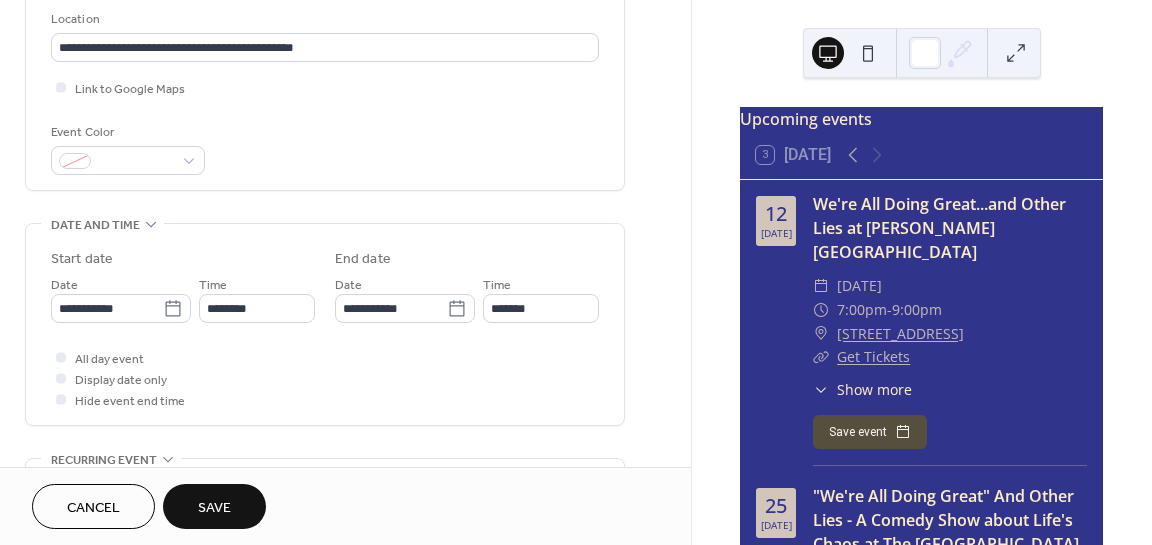 click on "Save" at bounding box center (214, 508) 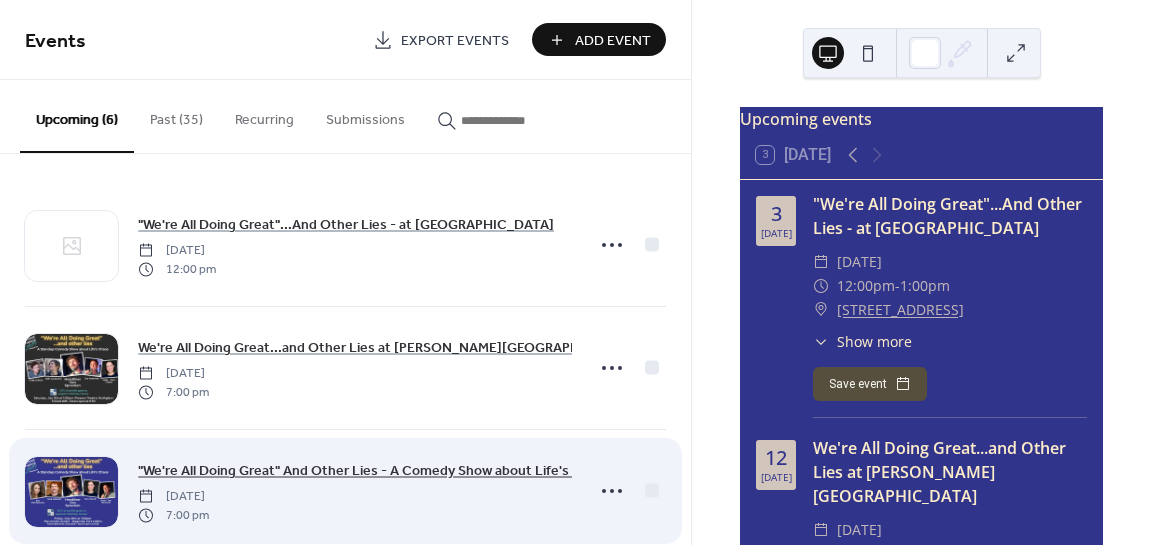 click on ""We're All Doing Great" And Other Lies - A Comedy Show about Life's Chaos at The [GEOGRAPHIC_DATA]" at bounding box center [468, 471] 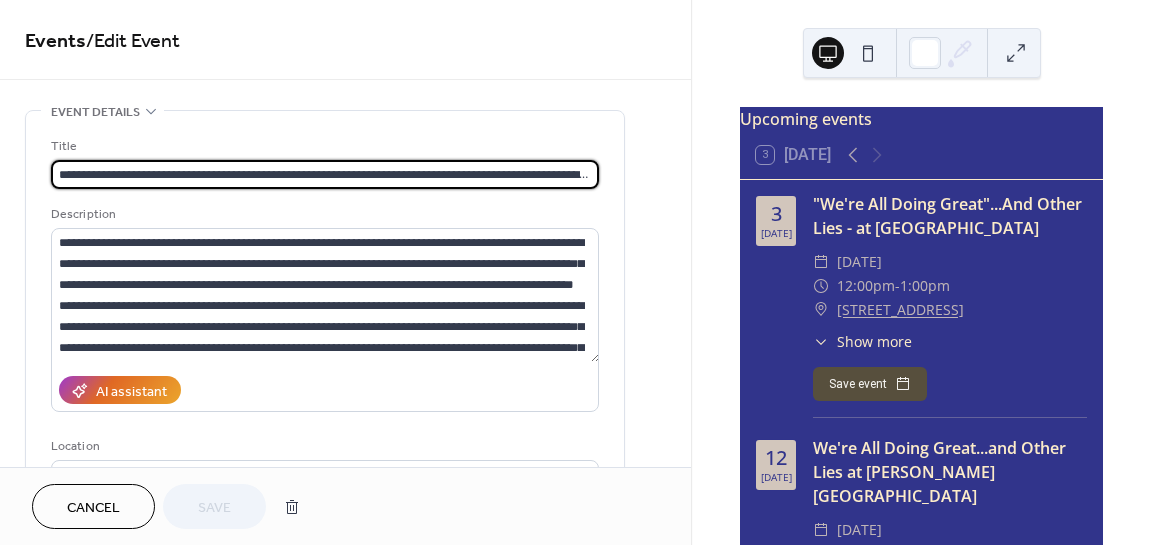 scroll, scrollTop: 0, scrollLeft: 82, axis: horizontal 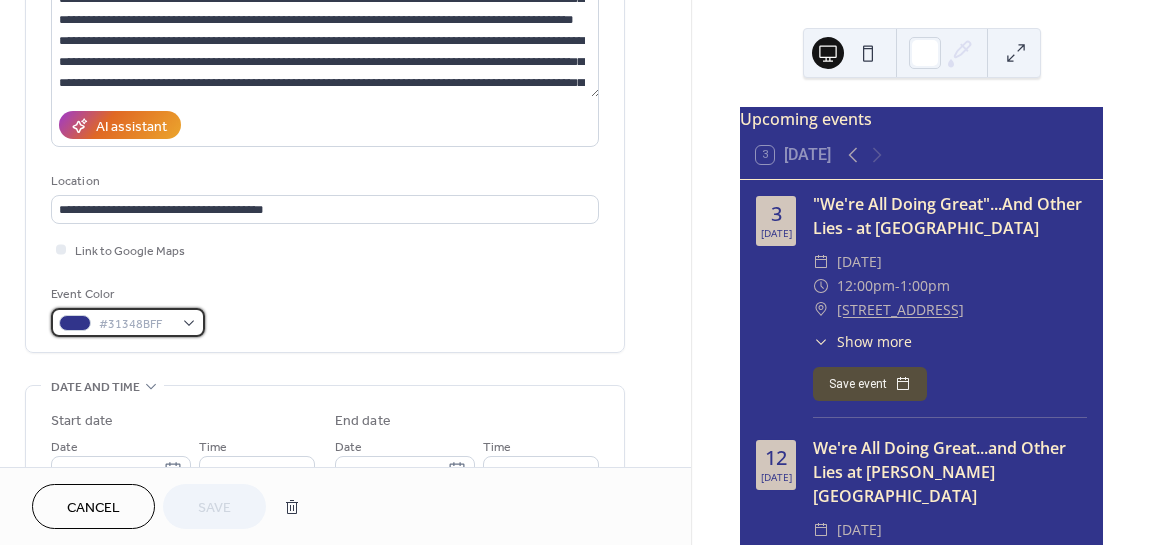 click on "#31348BFF" at bounding box center [136, 324] 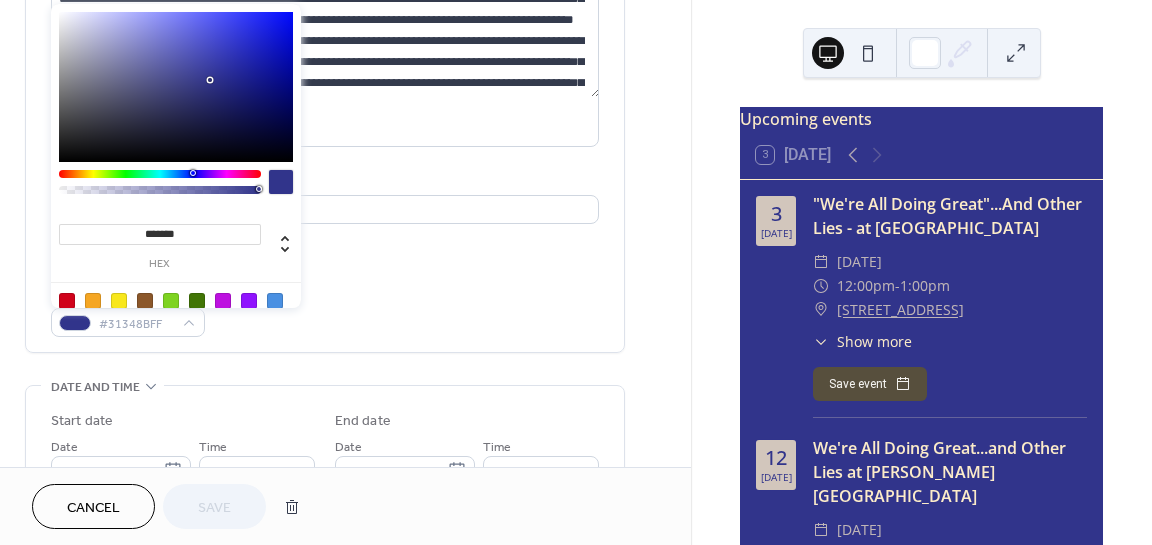 click on "*******" at bounding box center [160, 234] 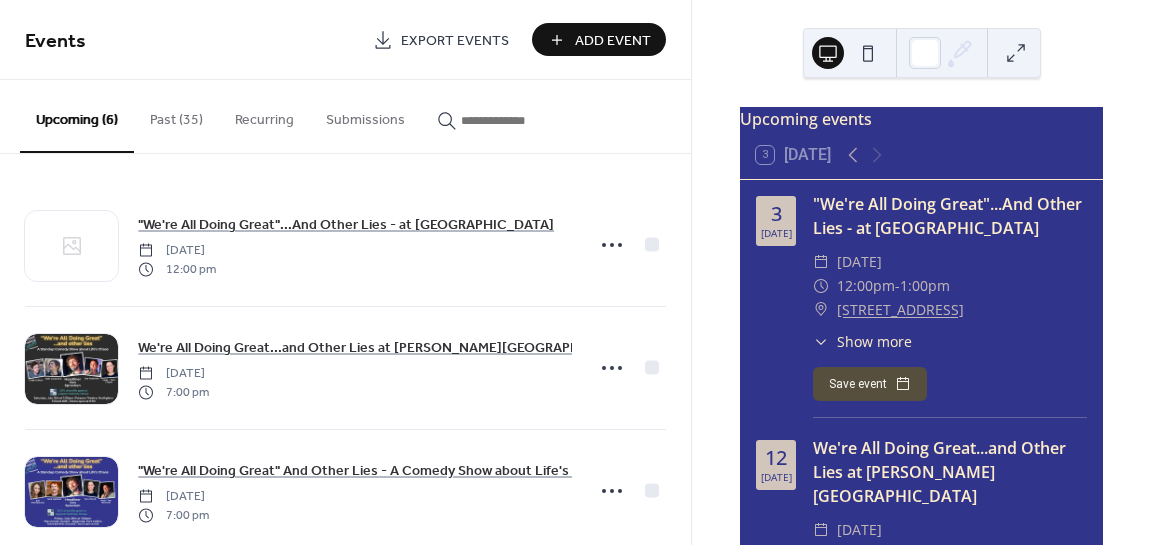 scroll, scrollTop: 0, scrollLeft: 0, axis: both 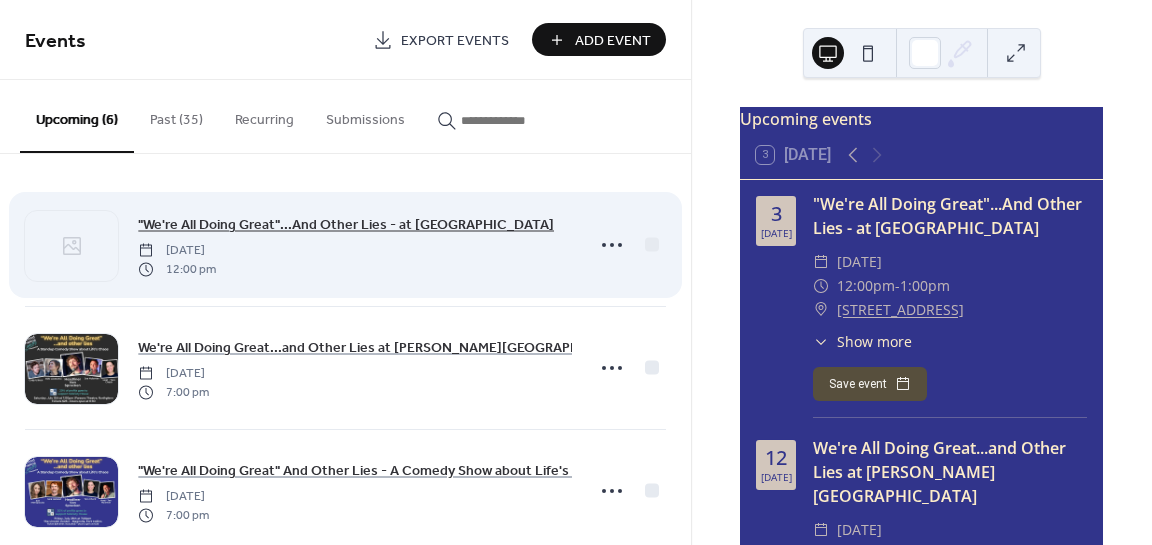click on ""We're All Doing Great"...And Other Lies - at [GEOGRAPHIC_DATA]" at bounding box center (346, 225) 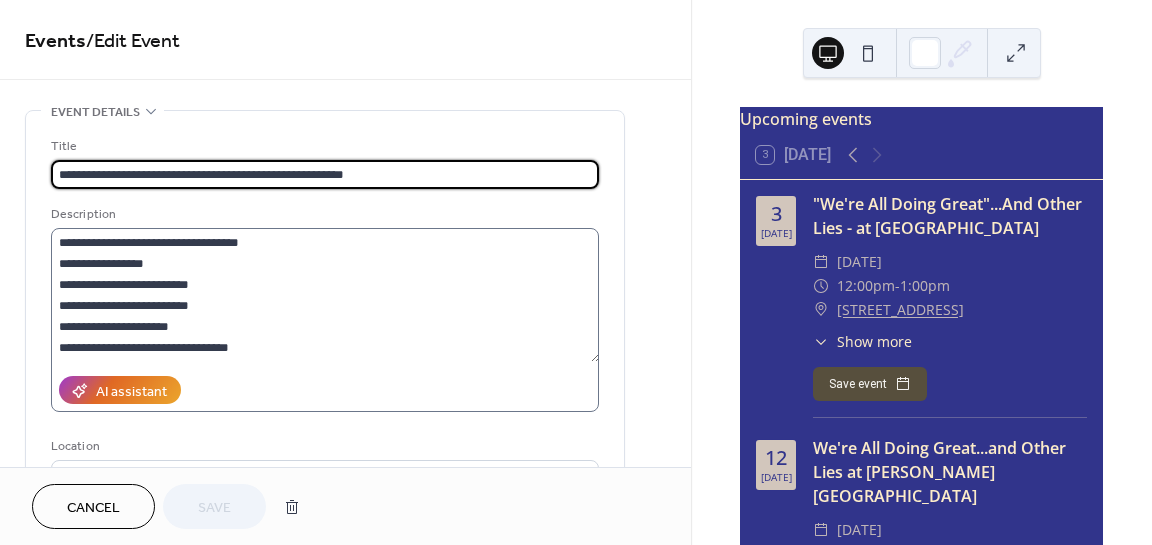 scroll, scrollTop: 0, scrollLeft: 0, axis: both 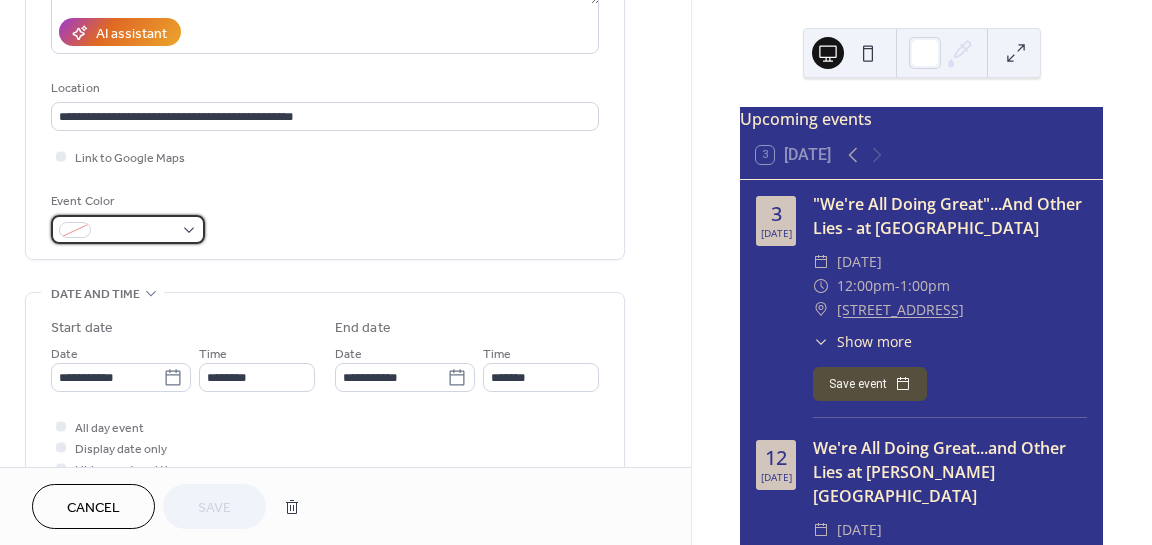 click at bounding box center [128, 229] 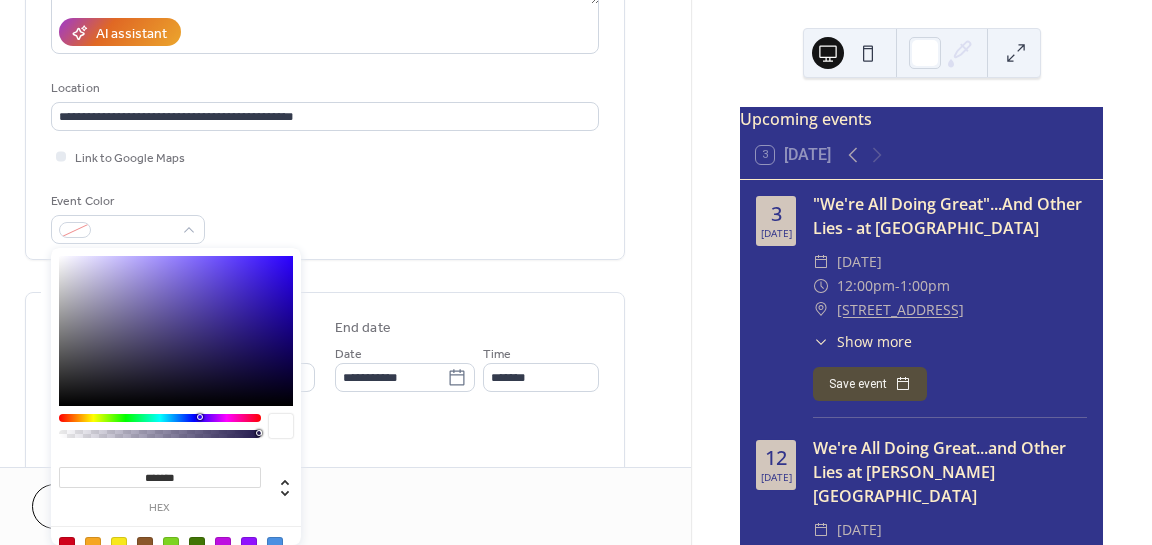 click on "*******" at bounding box center [160, 477] 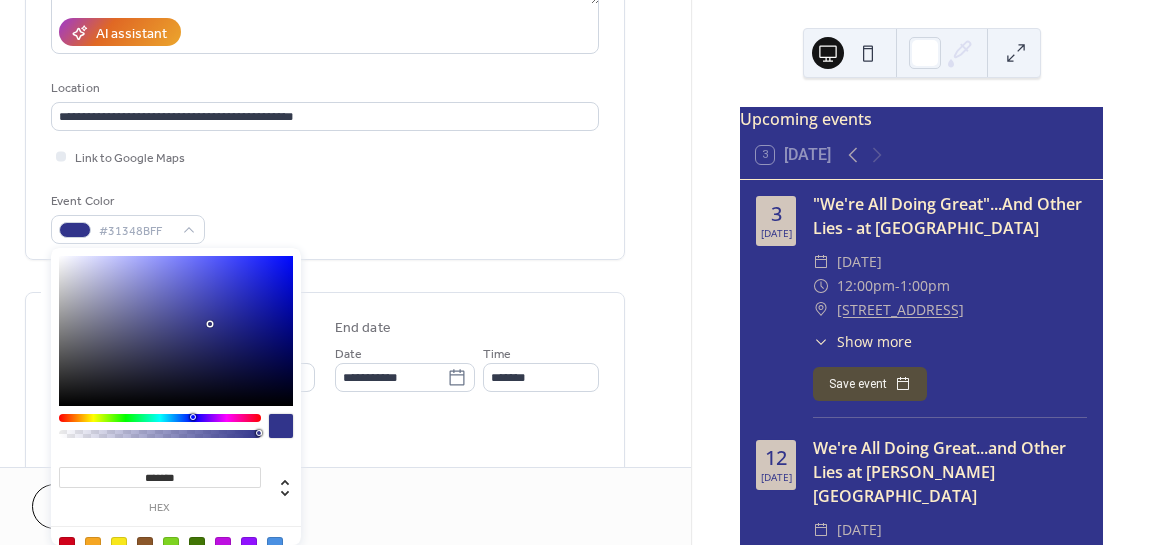type on "*******" 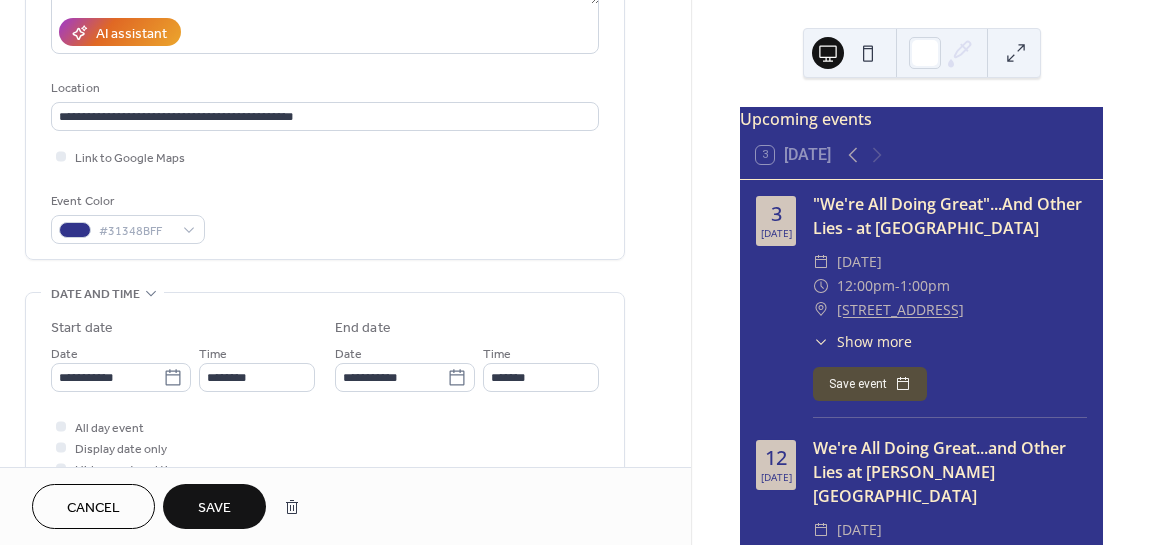 click on "All day event Display date only Hide event end time" at bounding box center (325, 447) 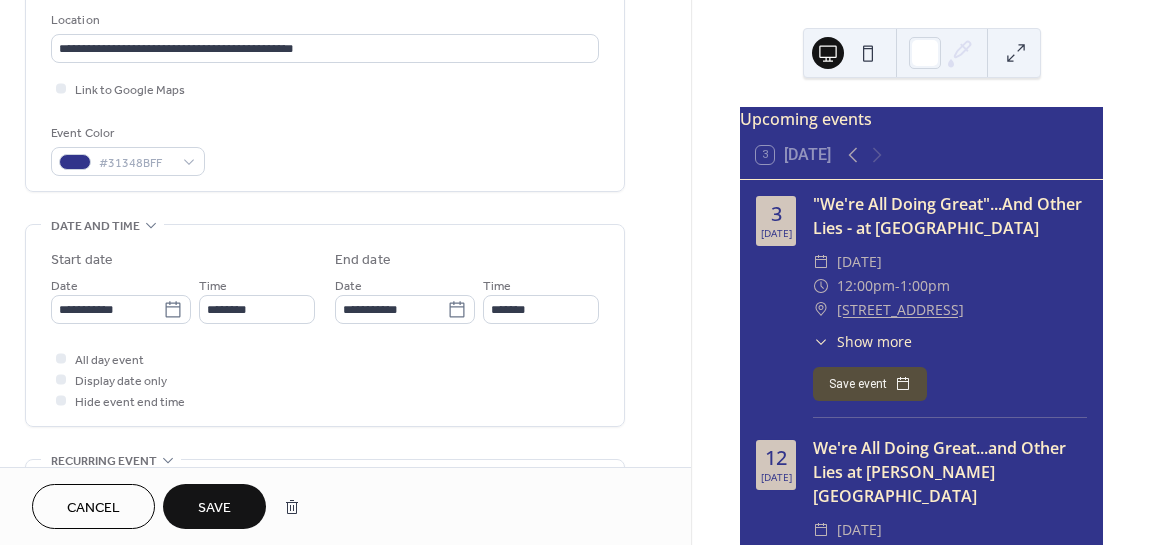 scroll, scrollTop: 430, scrollLeft: 0, axis: vertical 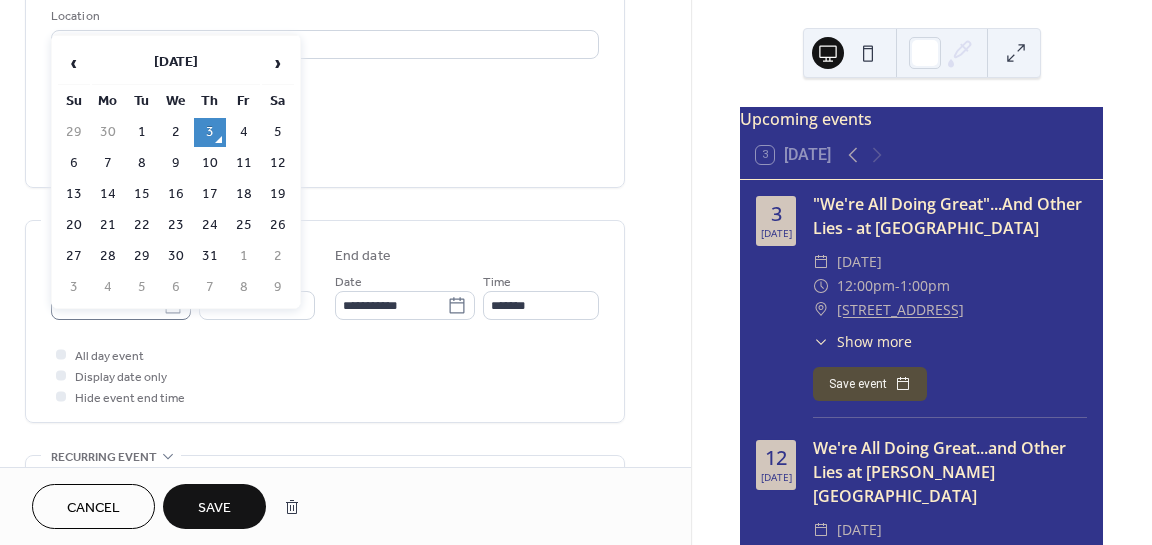 click 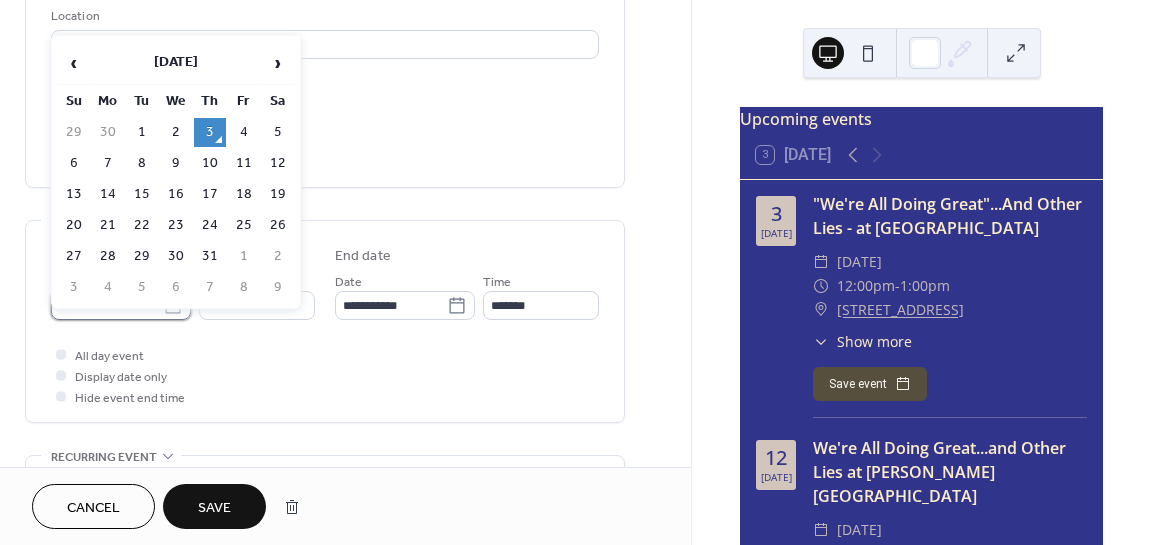 click on "**********" at bounding box center (107, 305) 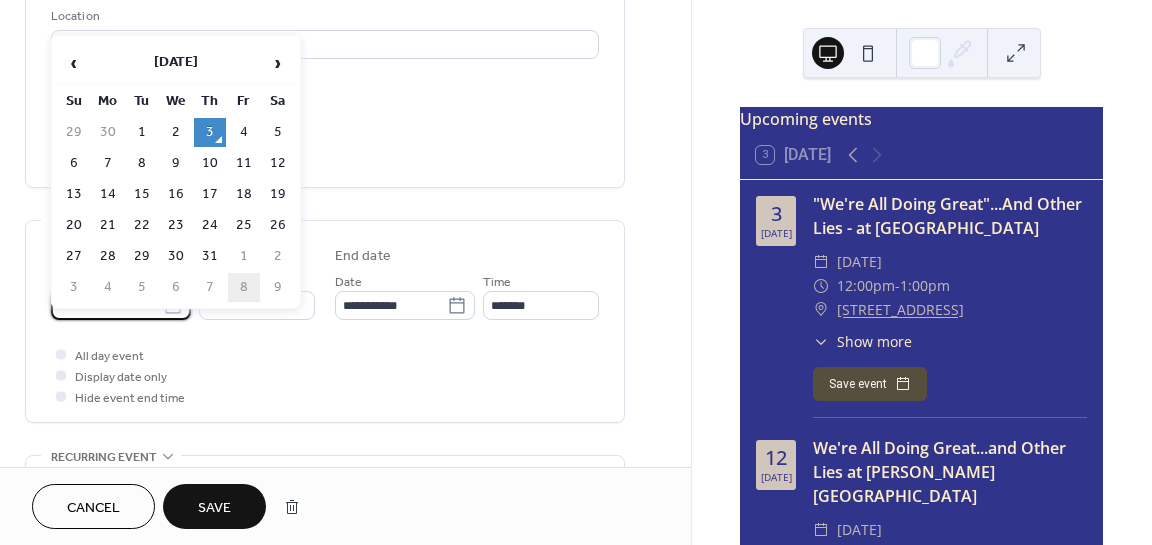 click on "8" at bounding box center [244, 287] 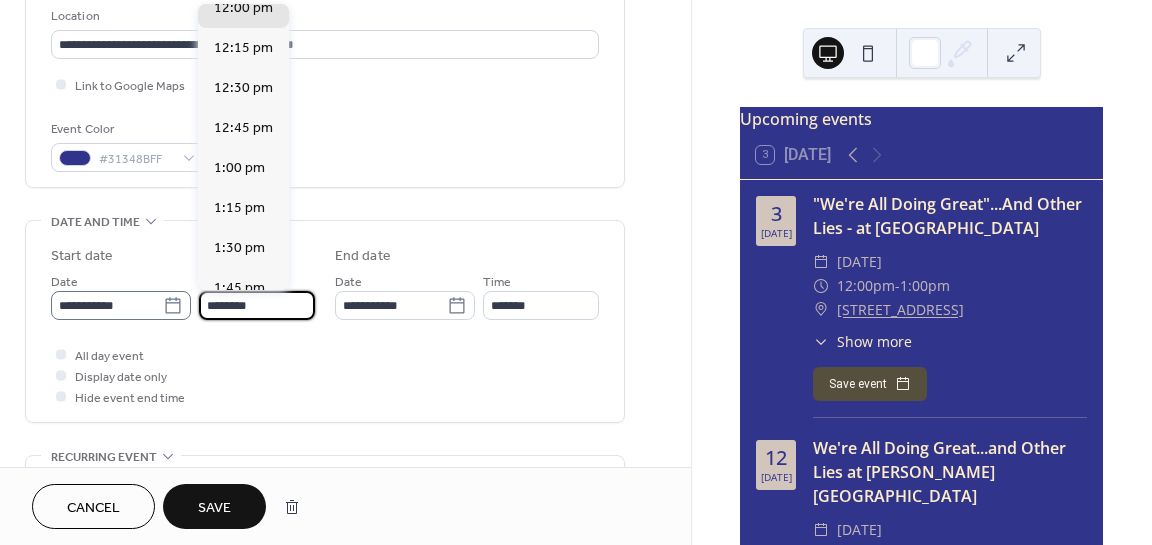drag, startPoint x: 216, startPoint y: 300, endPoint x: 187, endPoint y: 302, distance: 29.068884 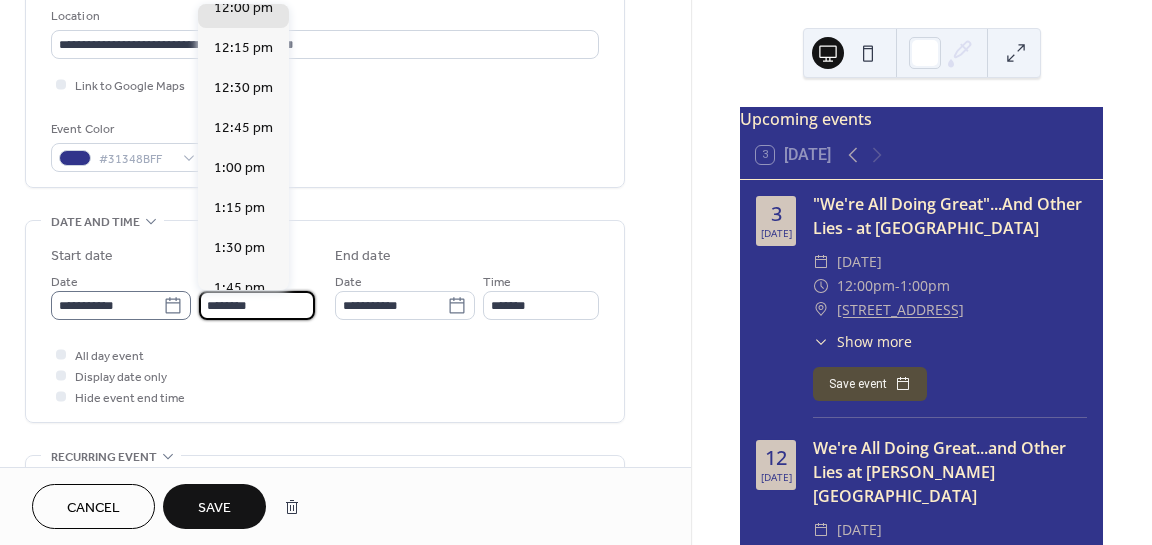 click on "**********" at bounding box center [183, 295] 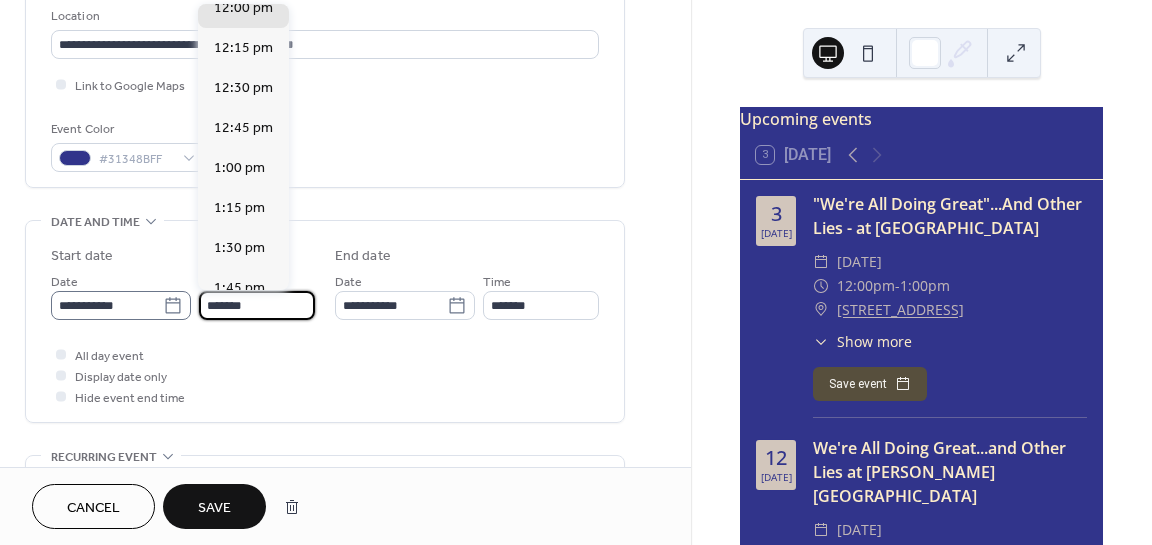 scroll, scrollTop: 3065, scrollLeft: 0, axis: vertical 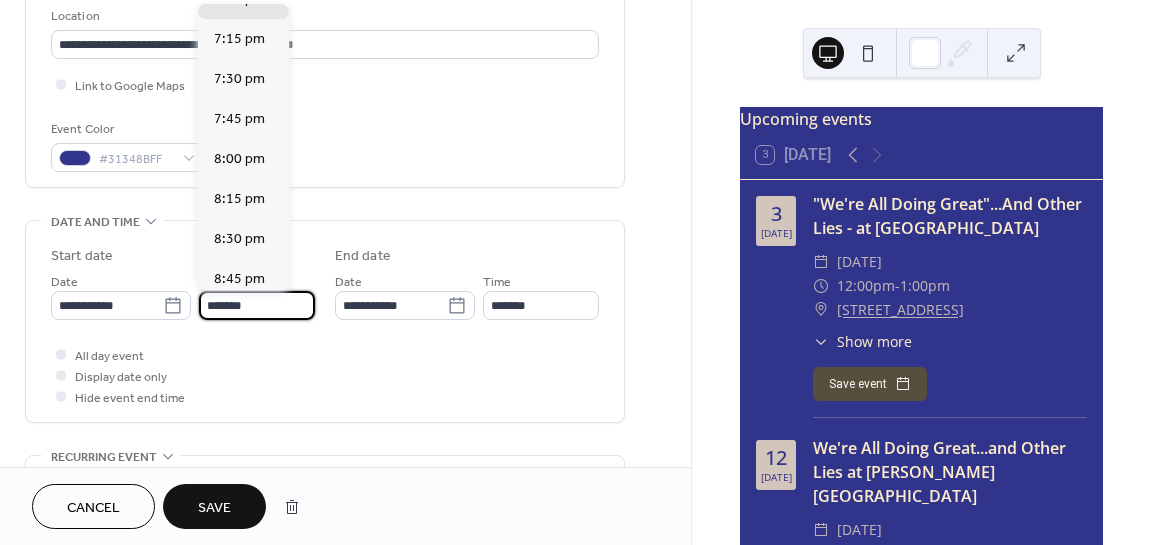 type on "*******" 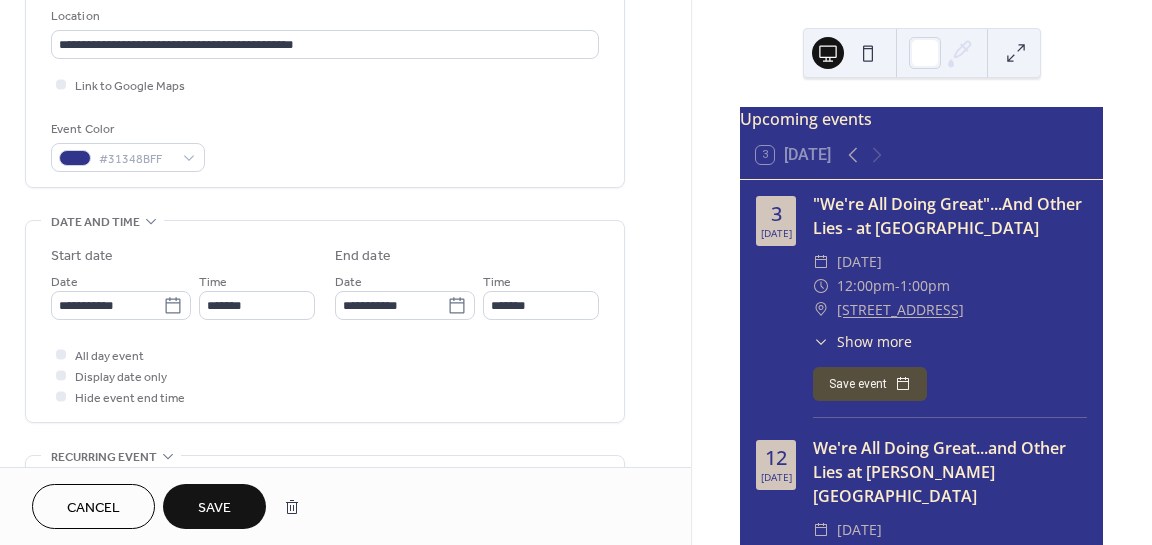 click on "**********" at bounding box center (325, 326) 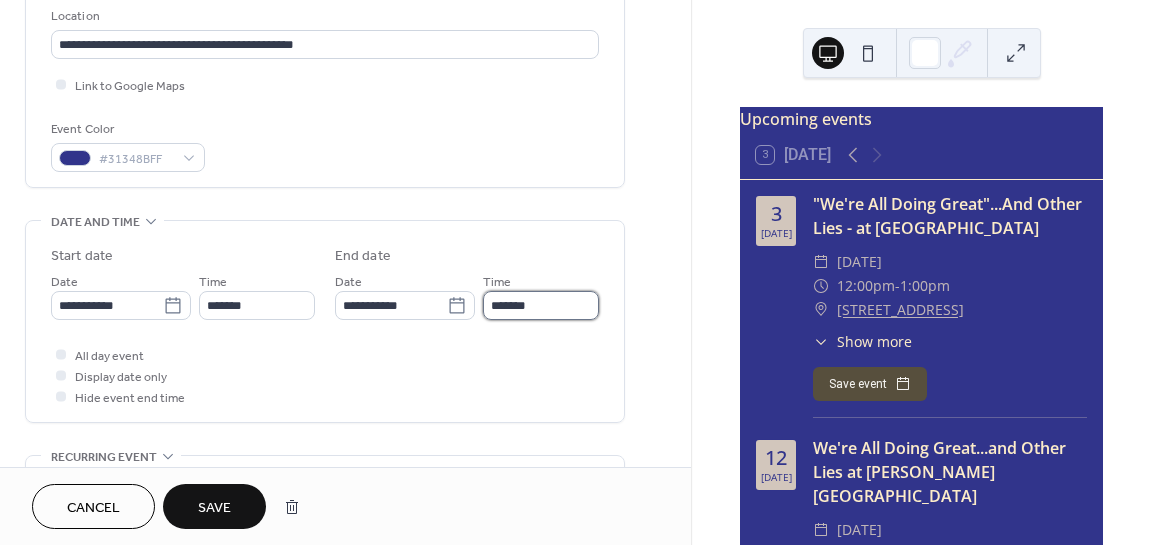 click on "*******" at bounding box center [541, 305] 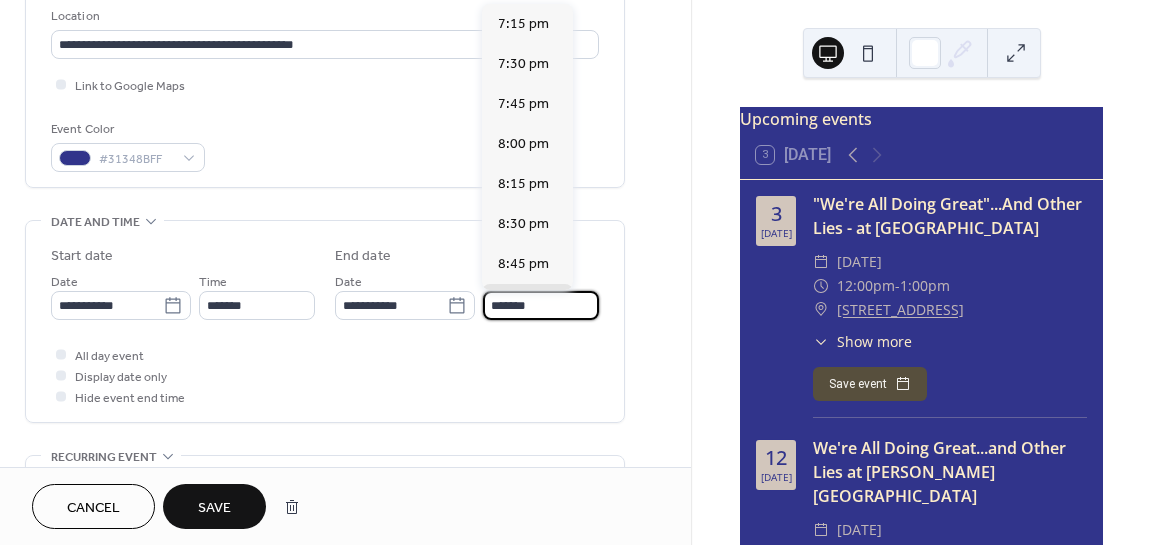 scroll, scrollTop: 282, scrollLeft: 0, axis: vertical 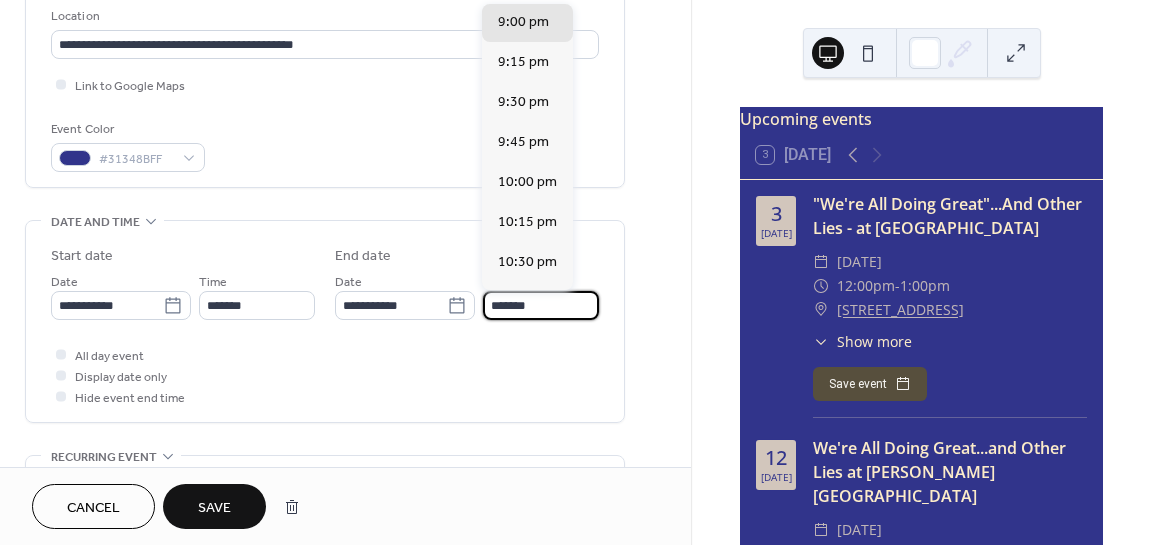 type on "*******" 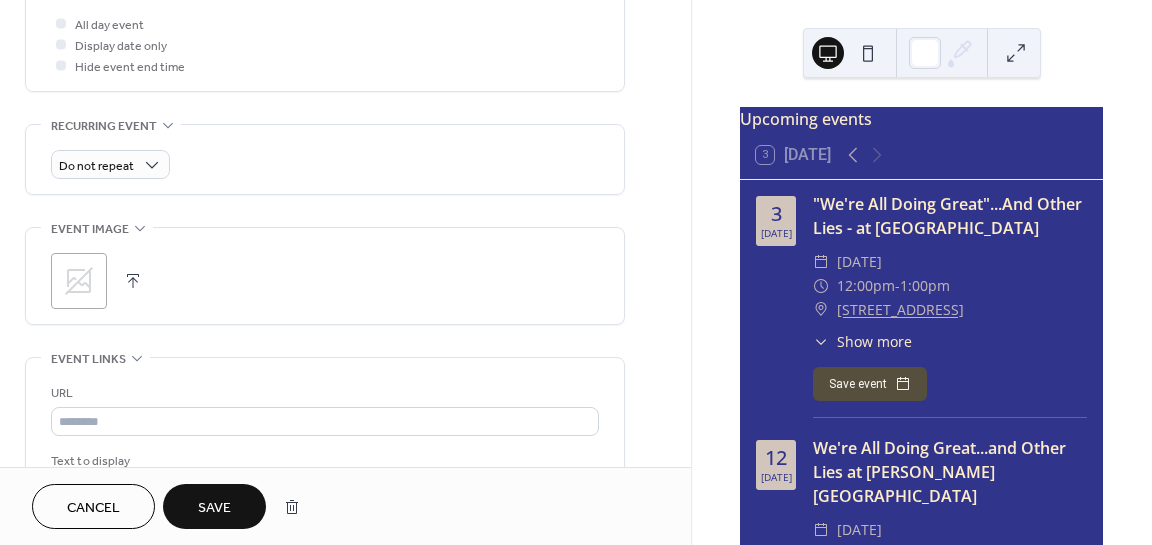 scroll, scrollTop: 762, scrollLeft: 0, axis: vertical 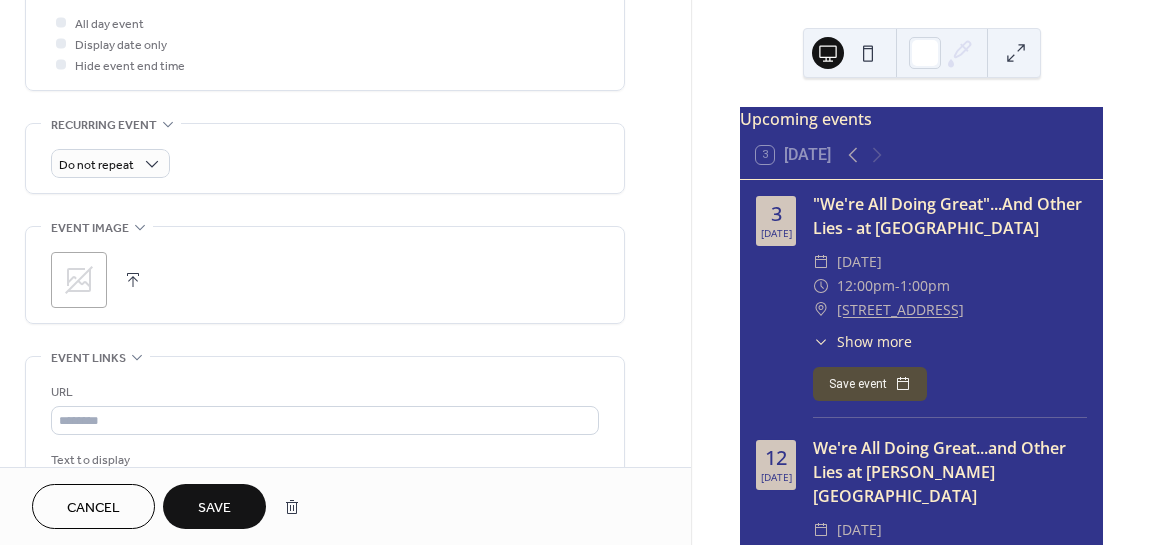 click at bounding box center [133, 280] 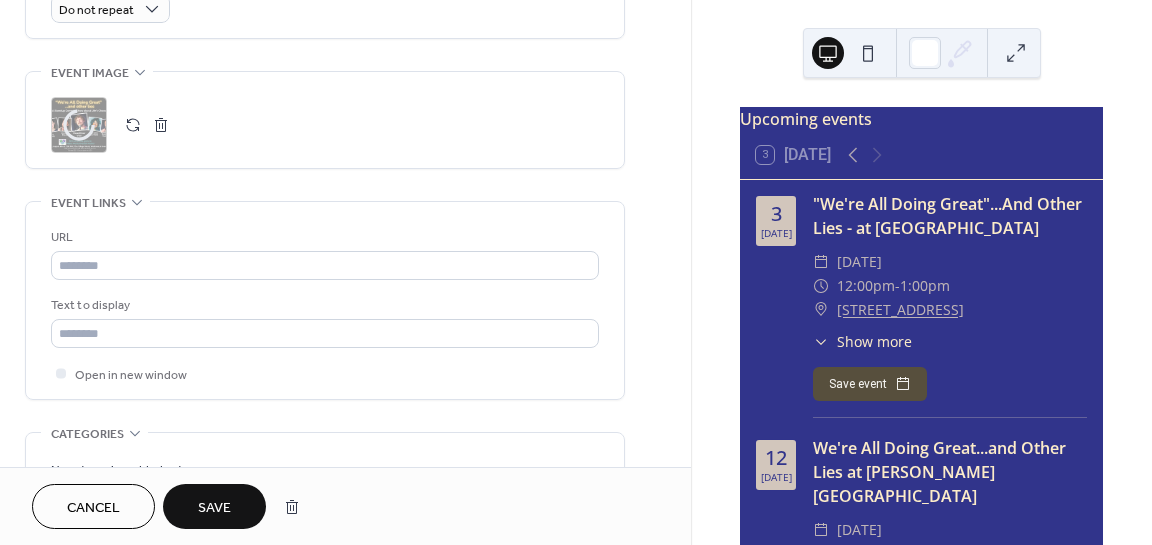 scroll, scrollTop: 918, scrollLeft: 0, axis: vertical 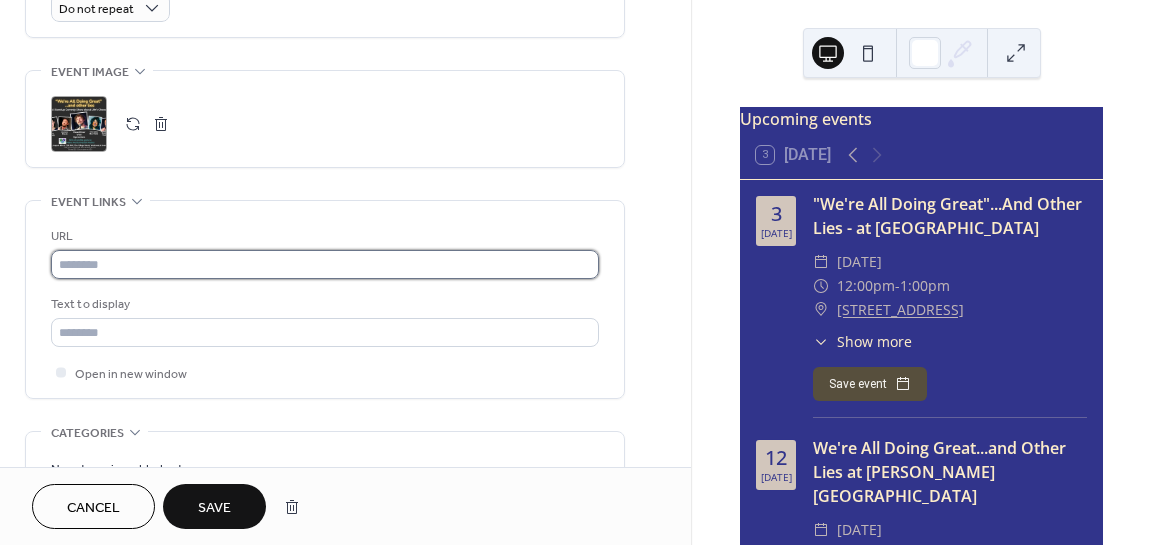 click at bounding box center [325, 264] 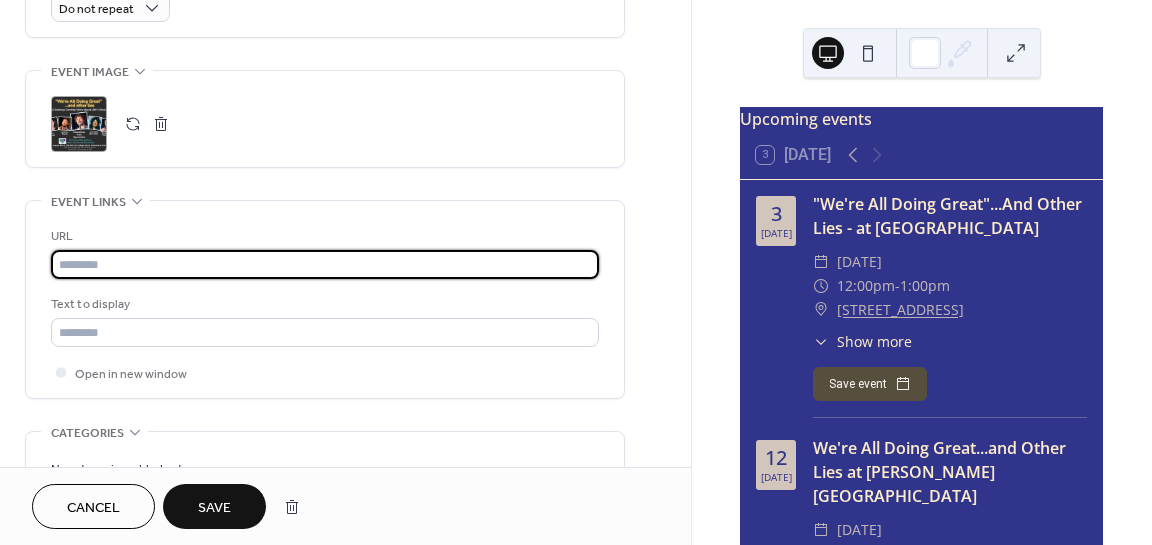 paste on "**********" 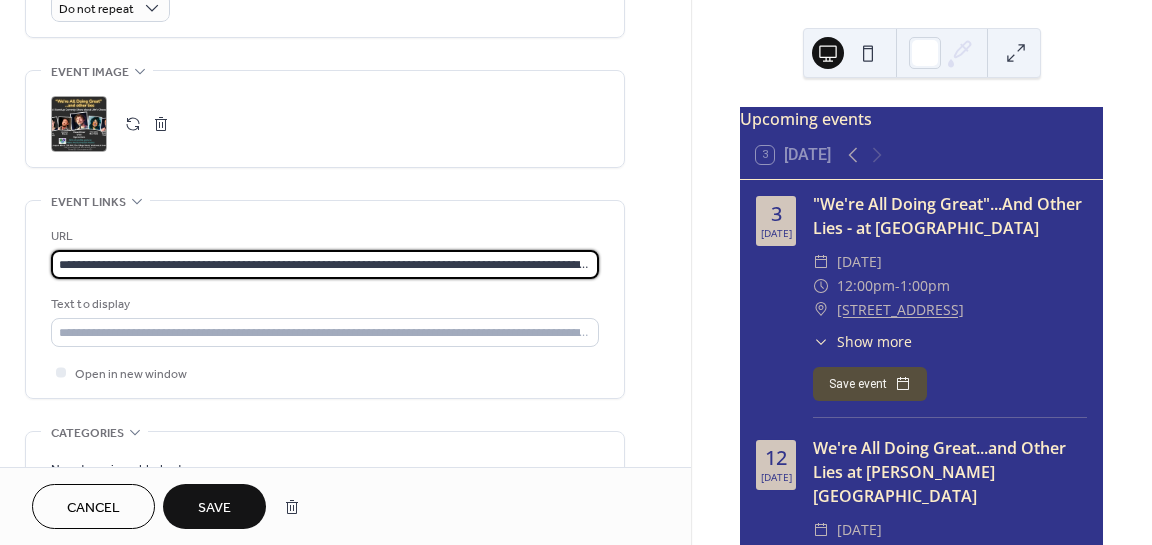 scroll, scrollTop: 0, scrollLeft: 240, axis: horizontal 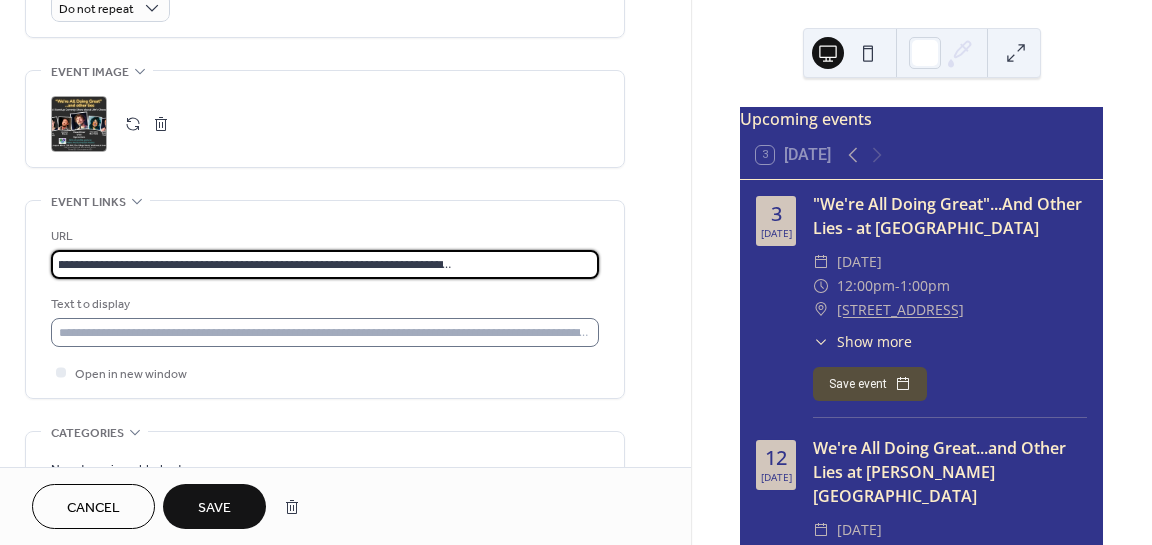 type on "**********" 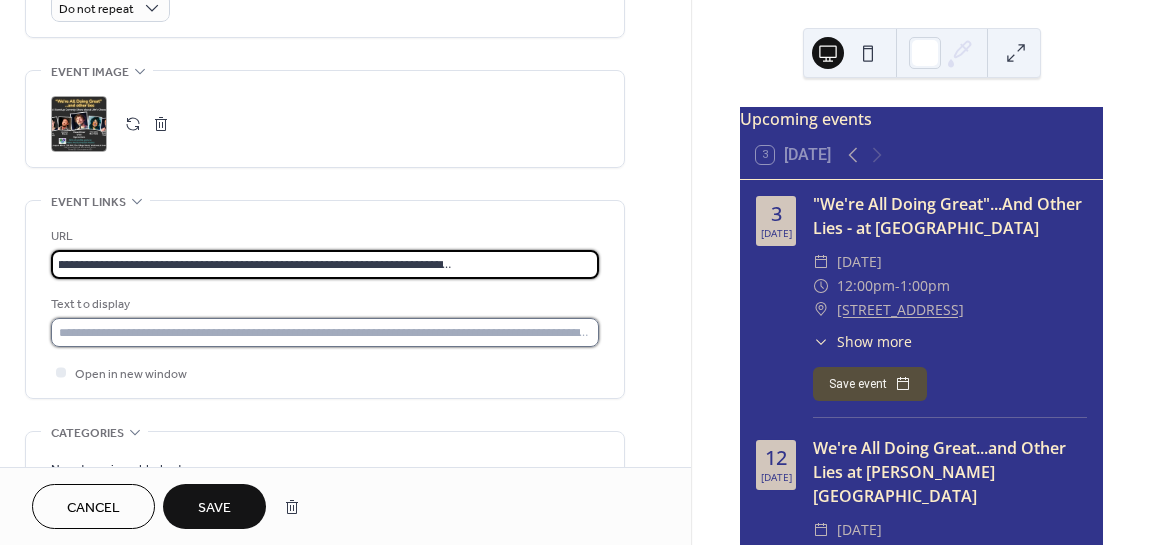 scroll, scrollTop: 0, scrollLeft: 0, axis: both 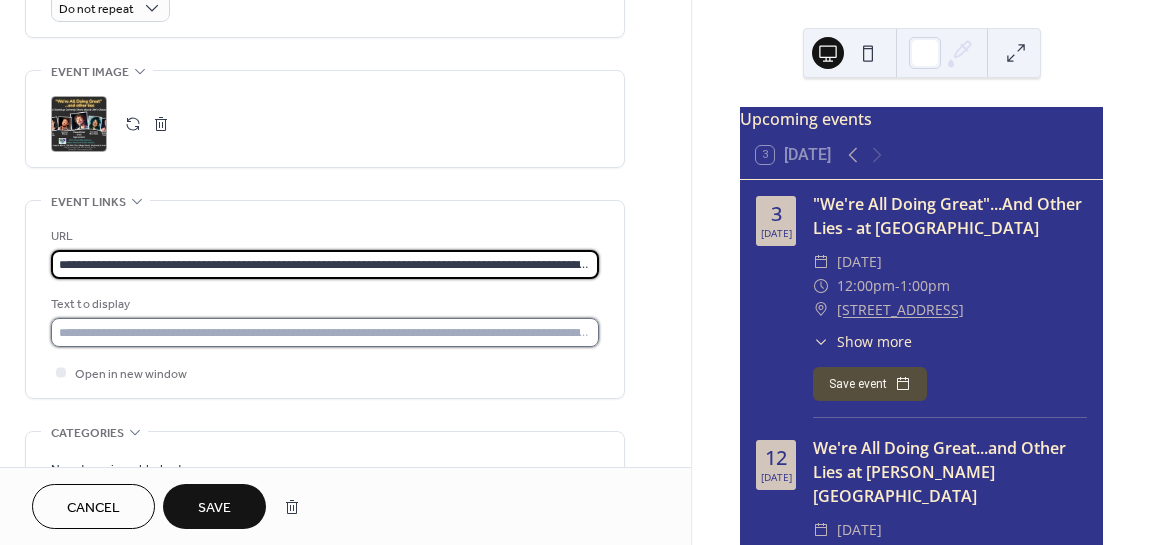 click at bounding box center [325, 332] 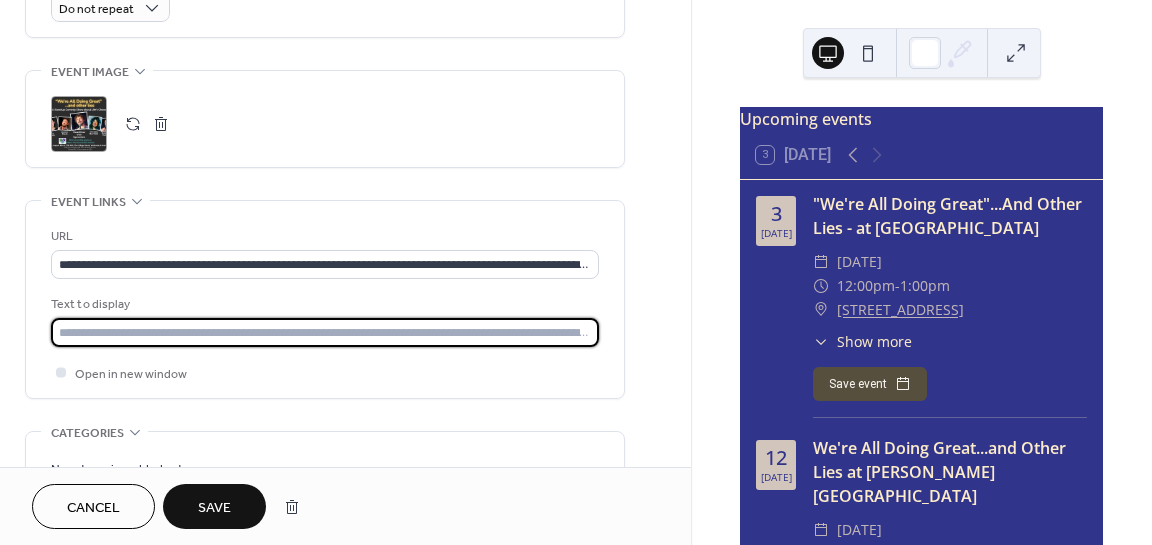 type on "**********" 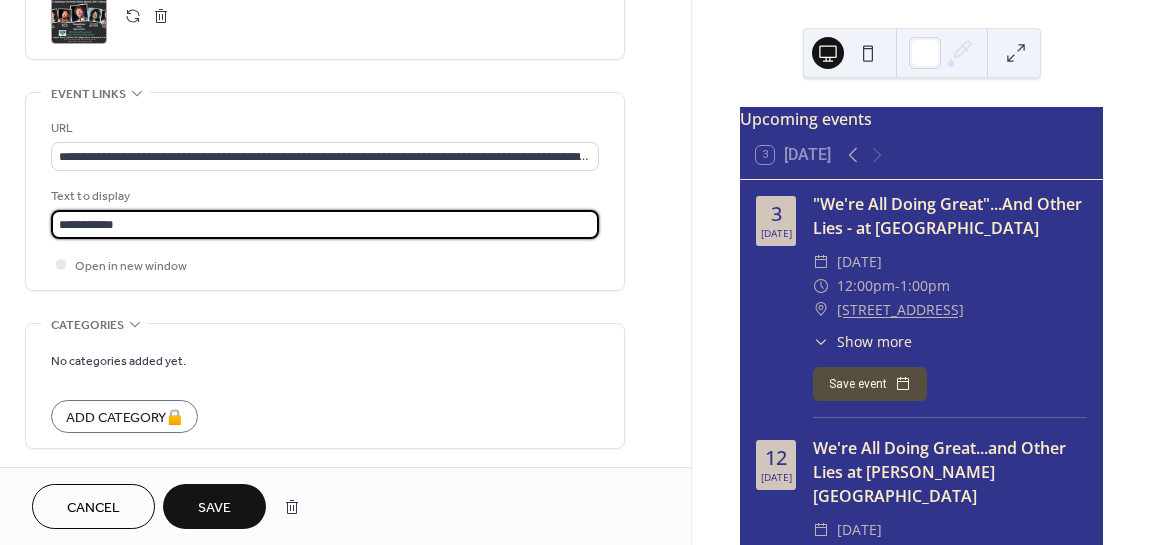 scroll, scrollTop: 1096, scrollLeft: 0, axis: vertical 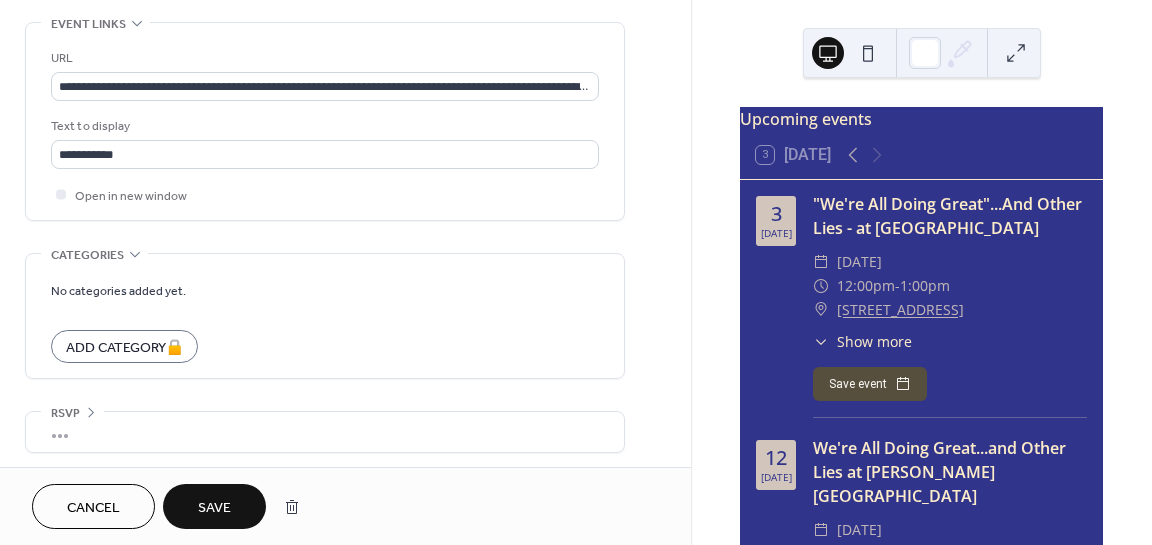 click on "Save" at bounding box center (214, 508) 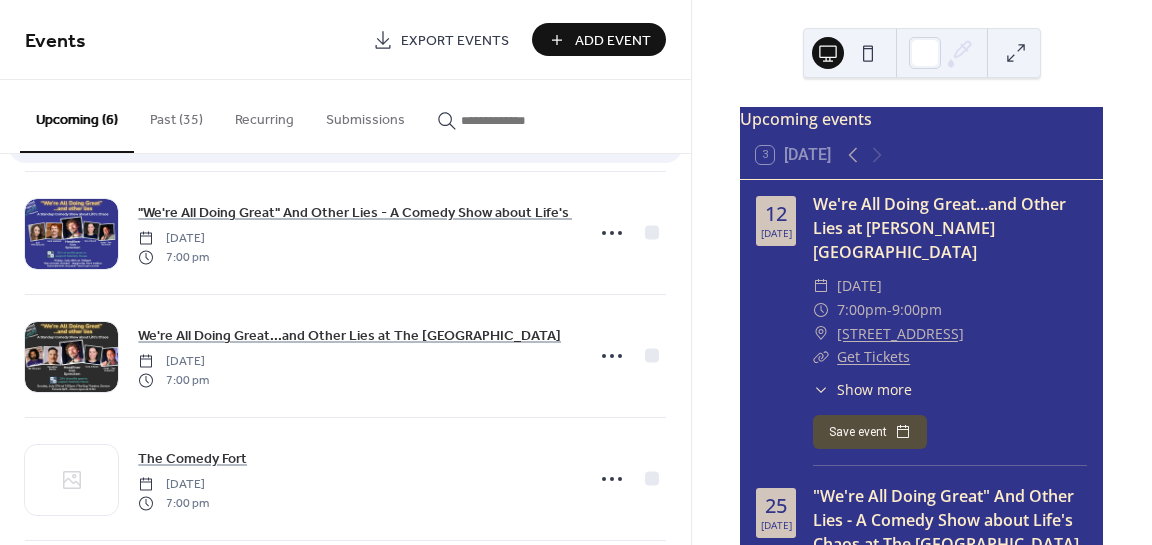scroll, scrollTop: 136, scrollLeft: 0, axis: vertical 